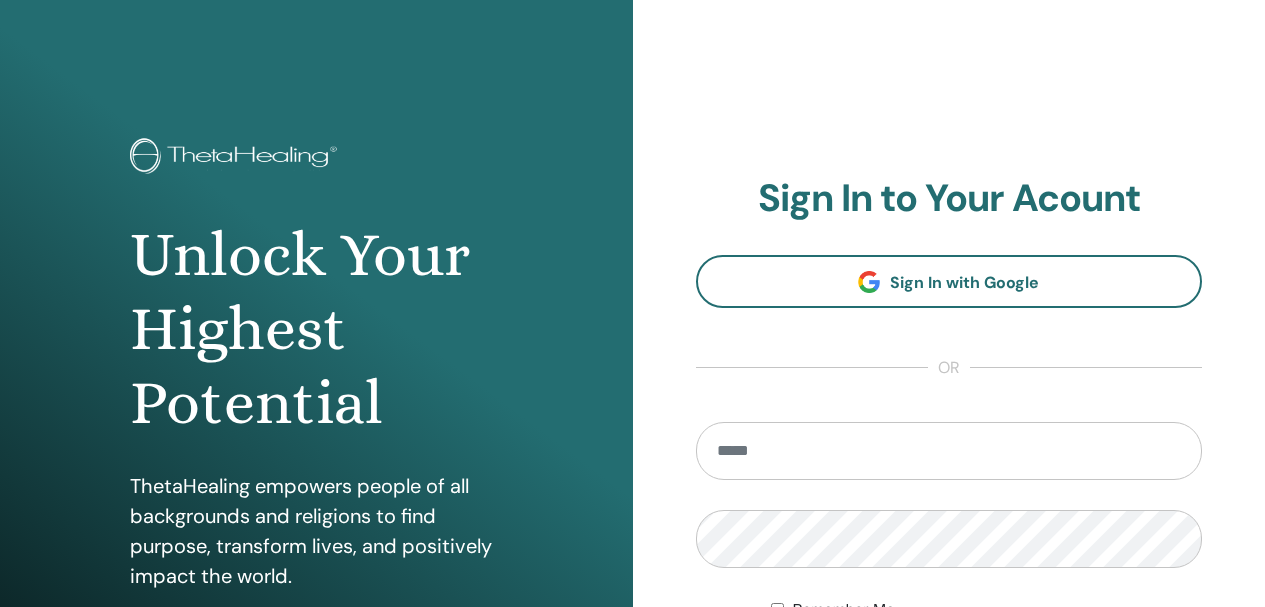scroll, scrollTop: 0, scrollLeft: 0, axis: both 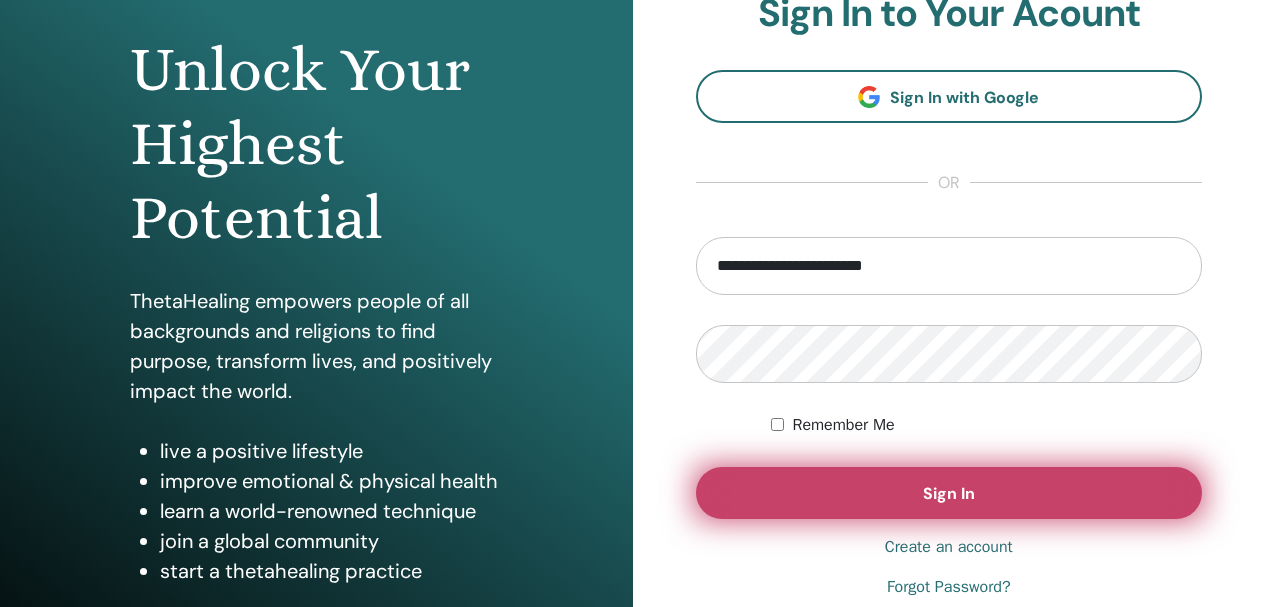 click on "Sign In" at bounding box center [949, 493] 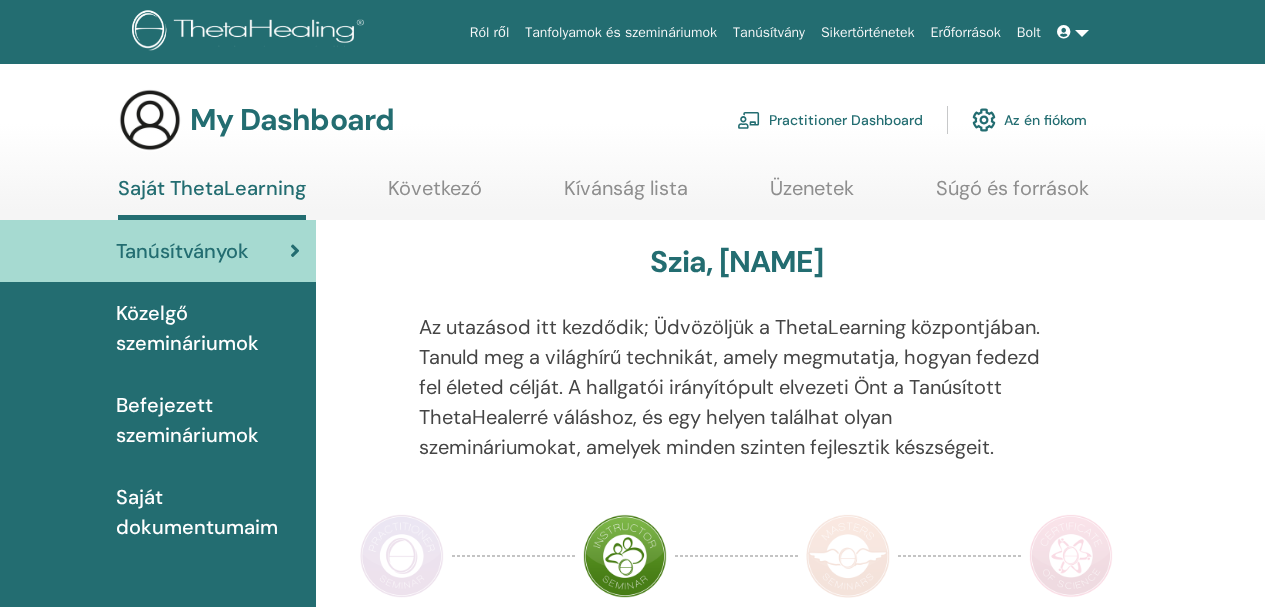 scroll, scrollTop: 0, scrollLeft: 0, axis: both 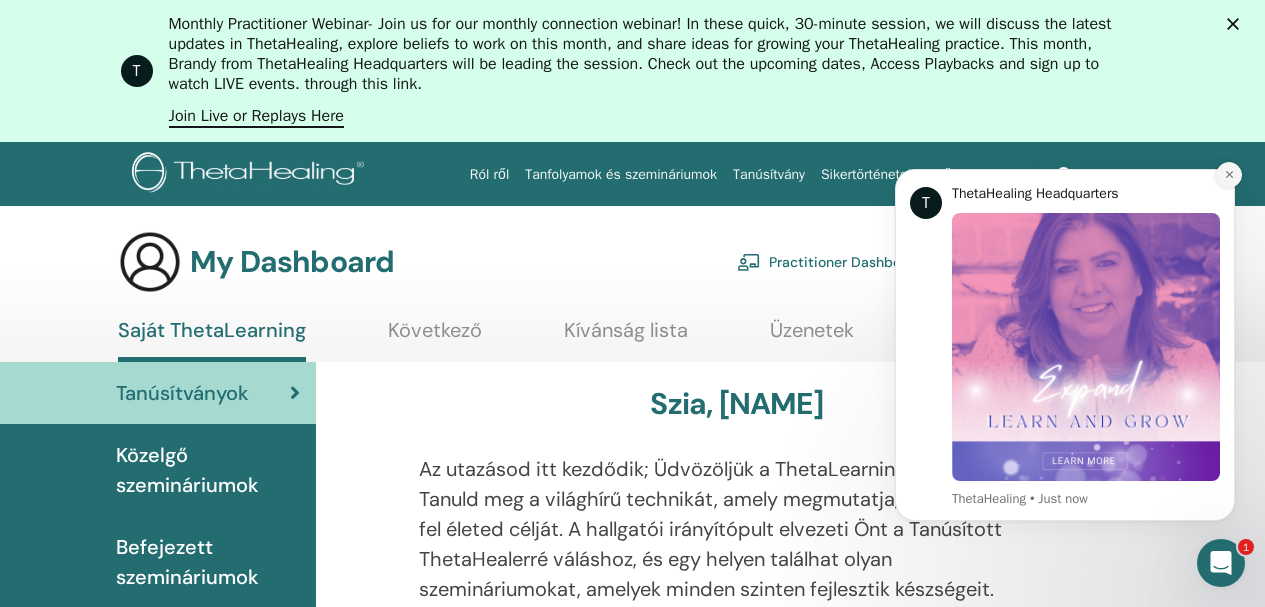 click 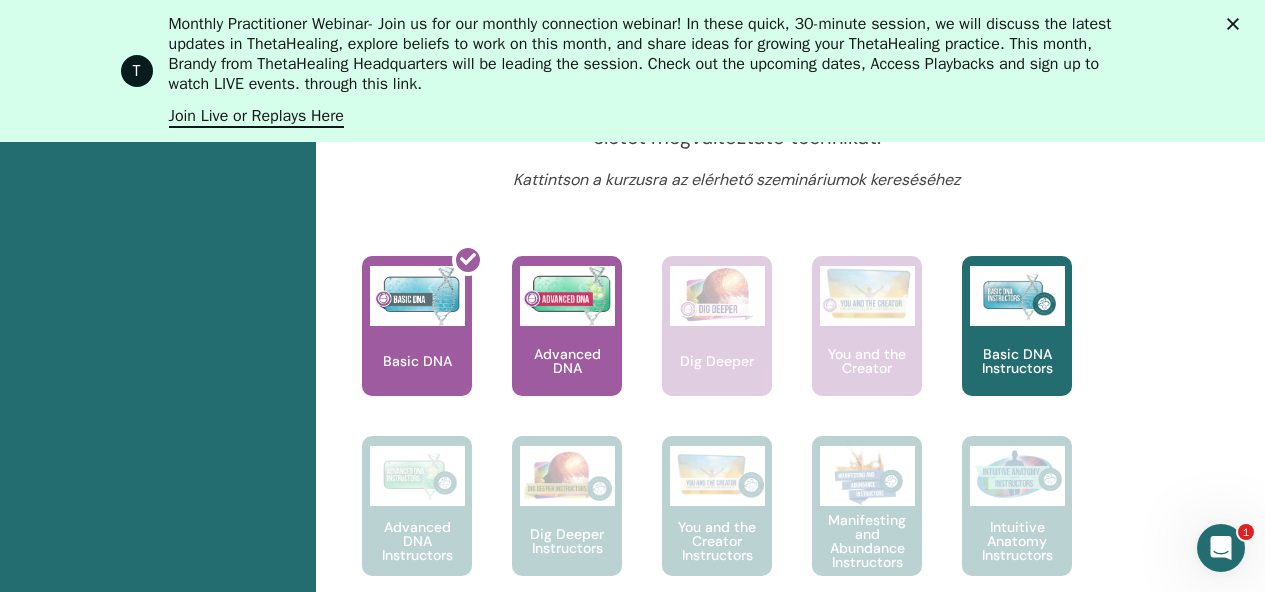 scroll, scrollTop: 953, scrollLeft: 0, axis: vertical 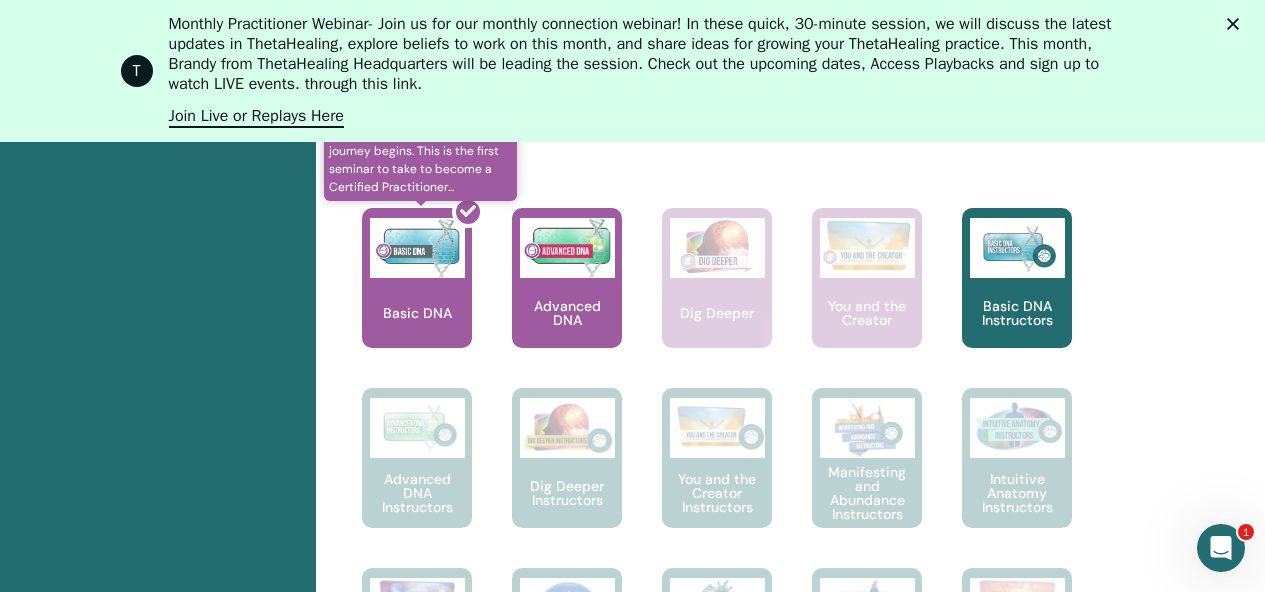 click at bounding box center (429, 286) 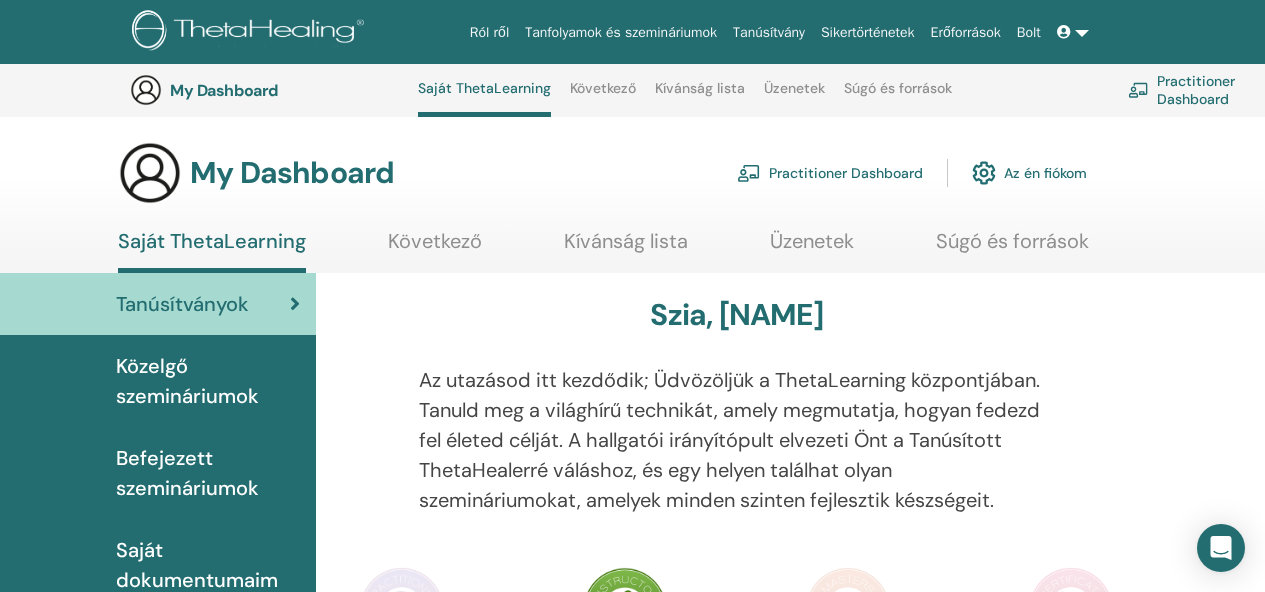 scroll, scrollTop: 811, scrollLeft: 0, axis: vertical 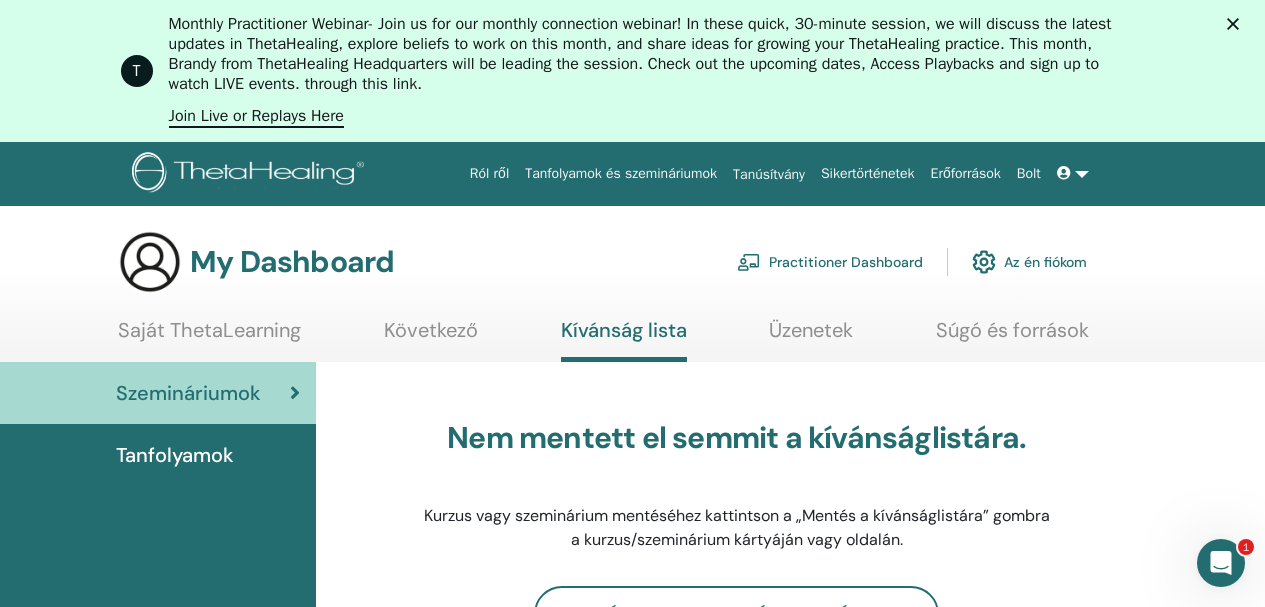 click on "Tanúsítvány" at bounding box center [769, 174] 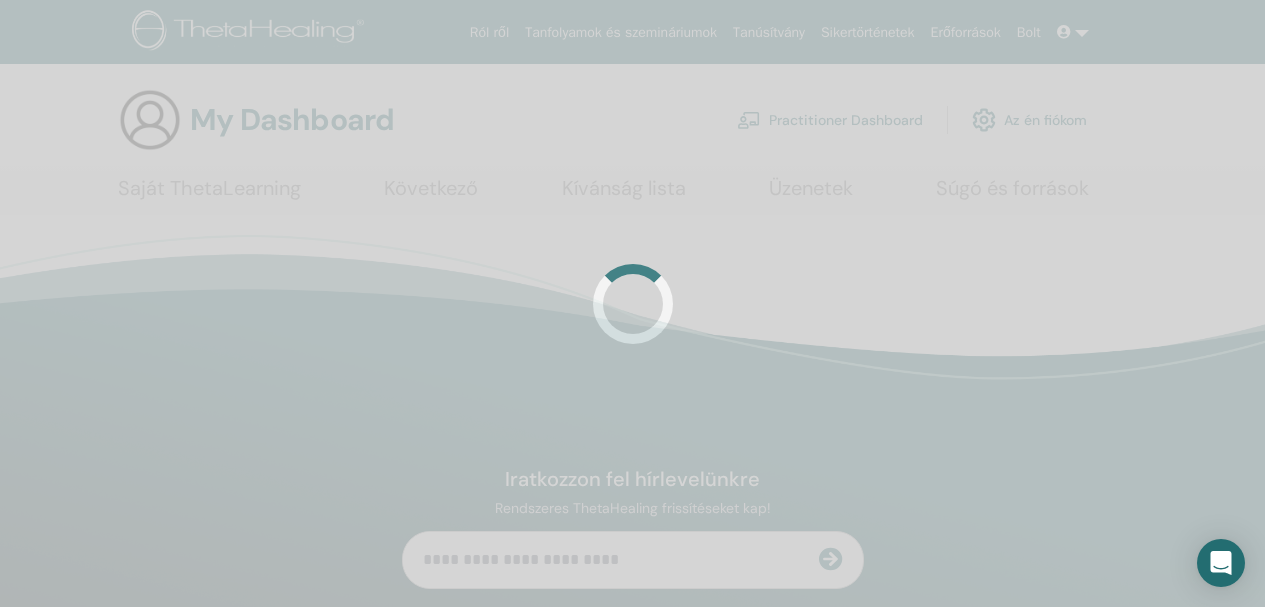 scroll, scrollTop: 0, scrollLeft: 0, axis: both 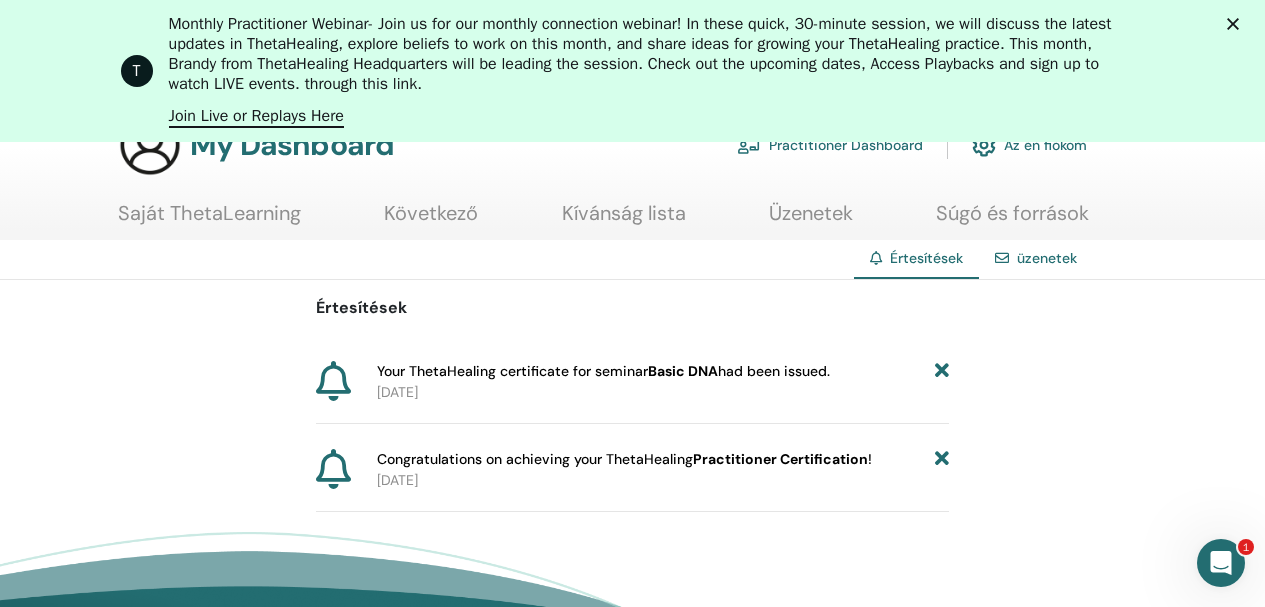 click 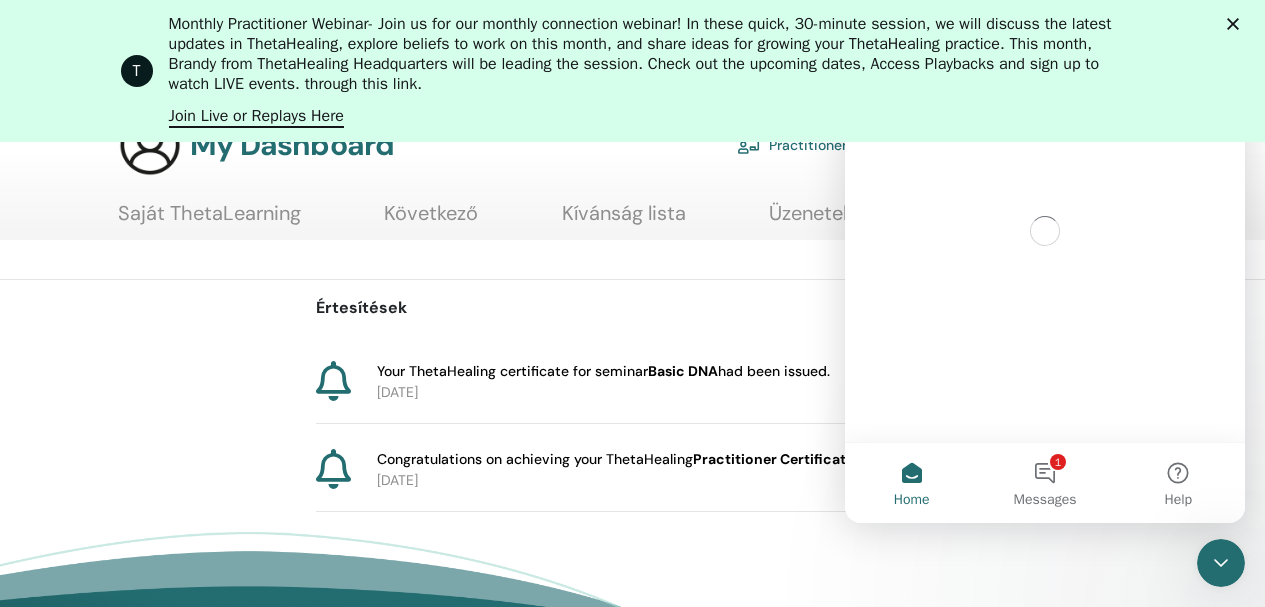 scroll, scrollTop: 0, scrollLeft: 0, axis: both 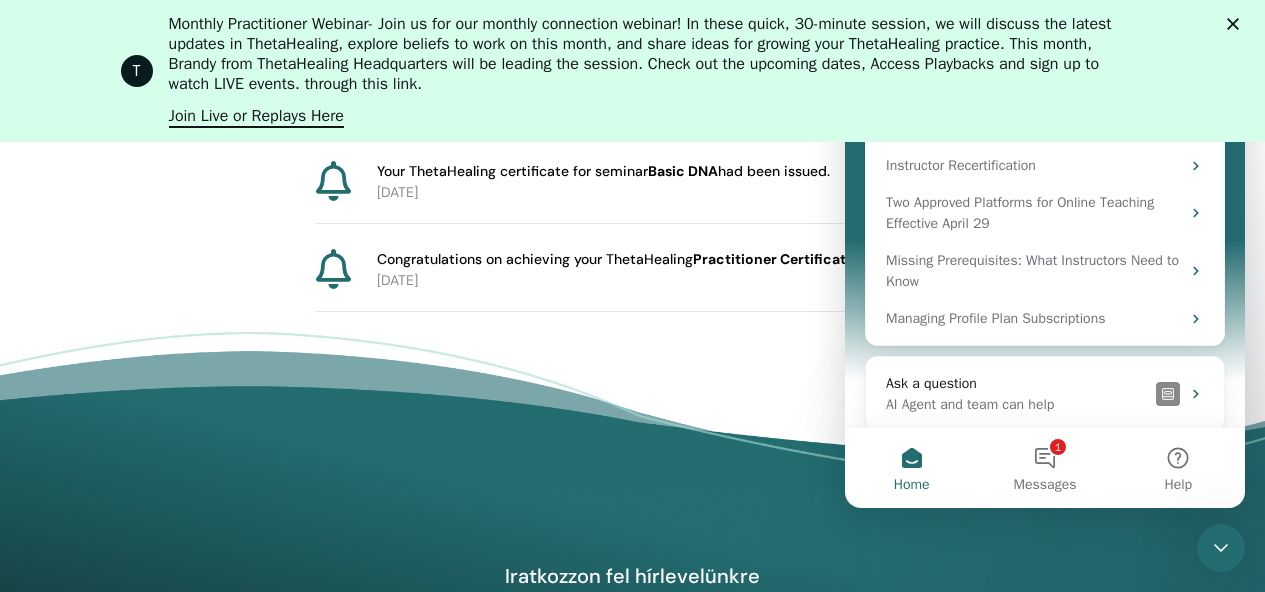 click 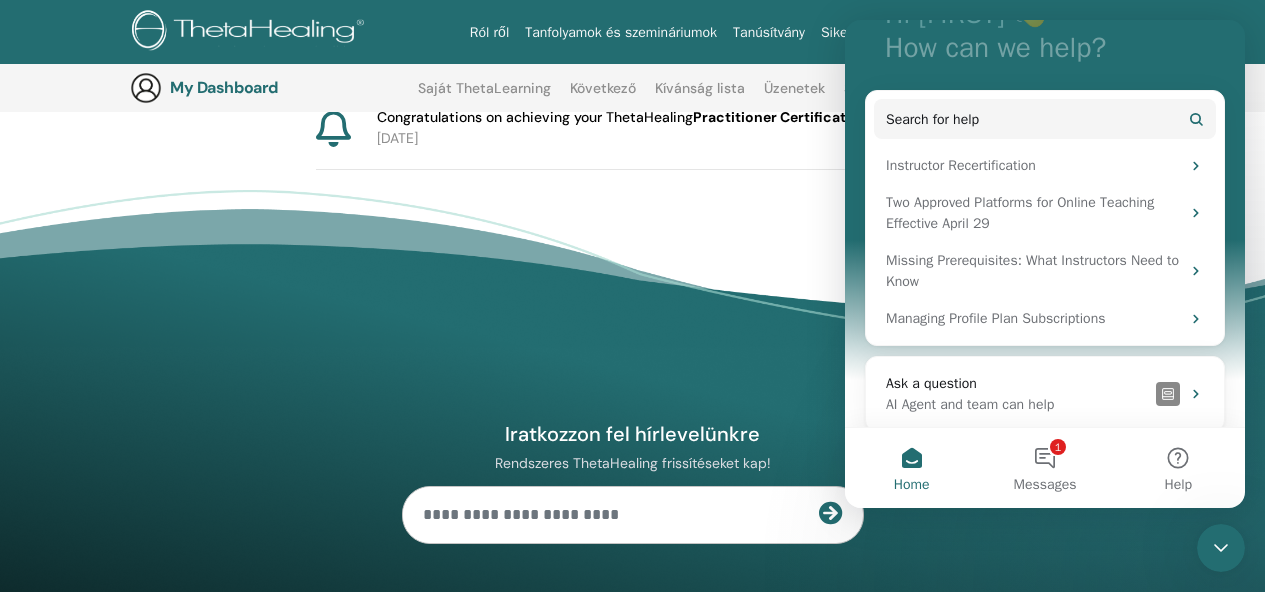 click on "Iratkozzon fel hírlevelünkre
Rendszeres ThetaHealing frissítéseket kap!
Theta Healing
Mi az a ThetaHealing" at bounding box center (632, 521) 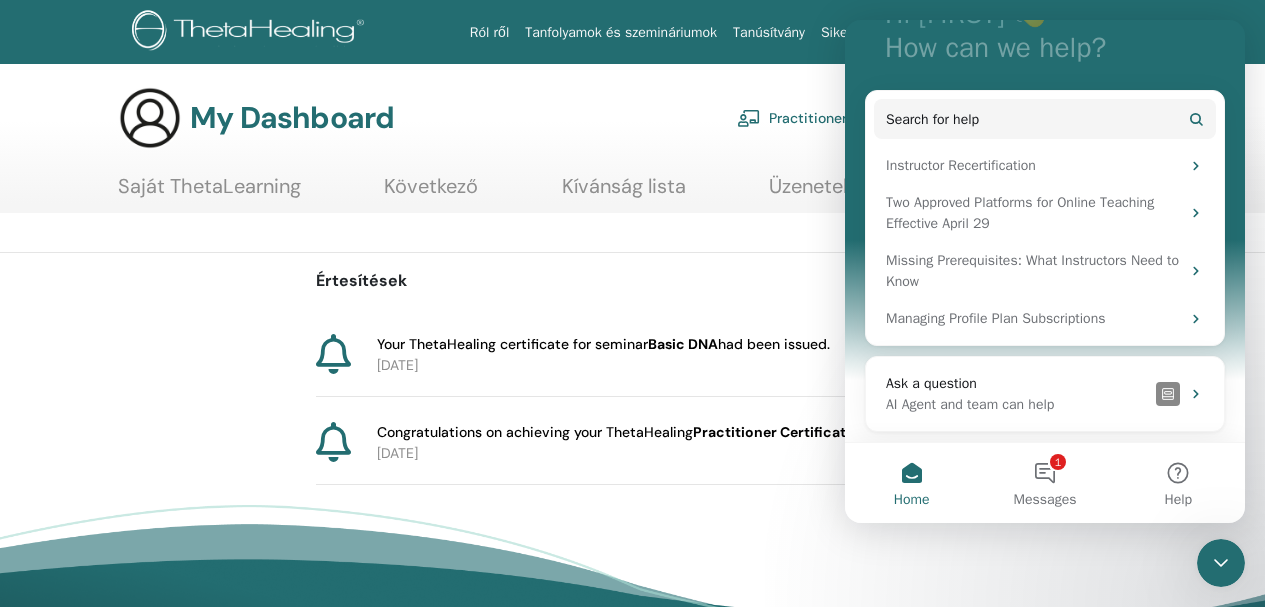 scroll, scrollTop: 0, scrollLeft: 0, axis: both 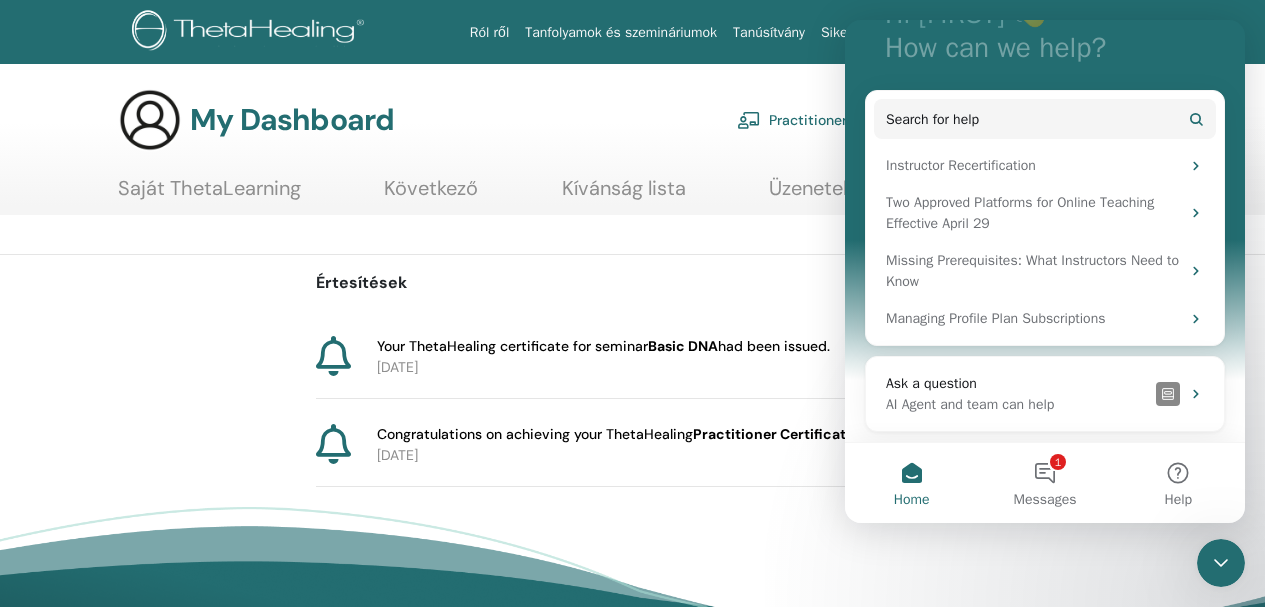 click on "T Hi Judit 👋 How can we help?" at bounding box center [1045, 35] 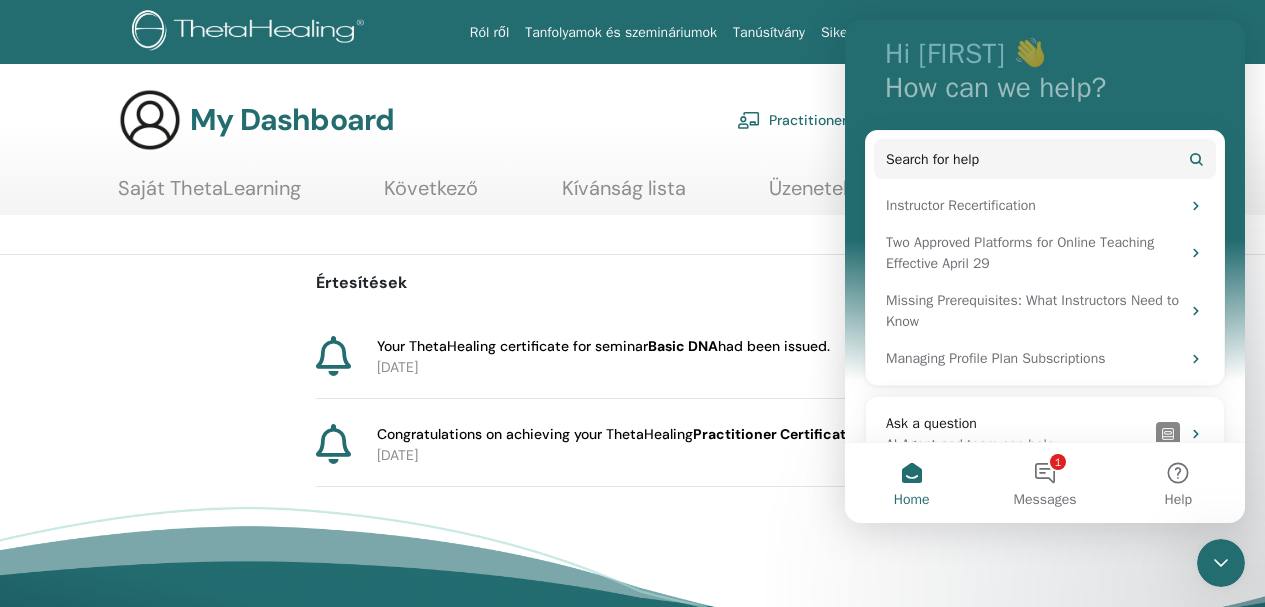 scroll, scrollTop: 85, scrollLeft: 0, axis: vertical 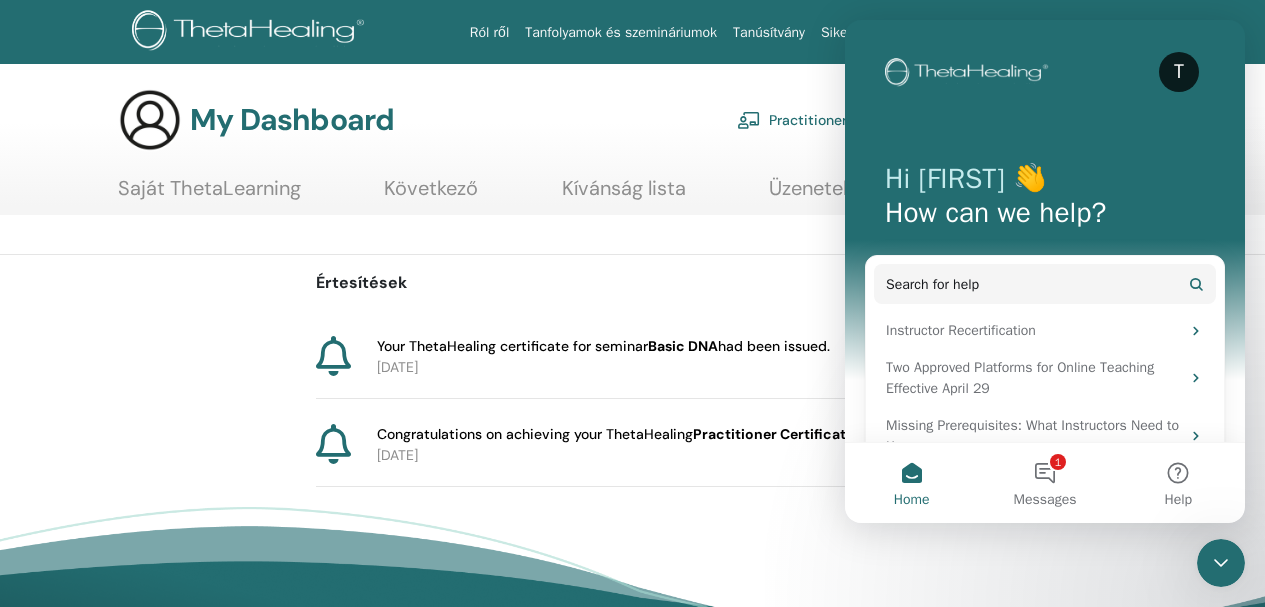 click on "My Dashboard
Practitioner Dashboard
Az én fiókom
Saját ThetaLearning
Következő
Üzenetek  !" at bounding box center (632, 385) 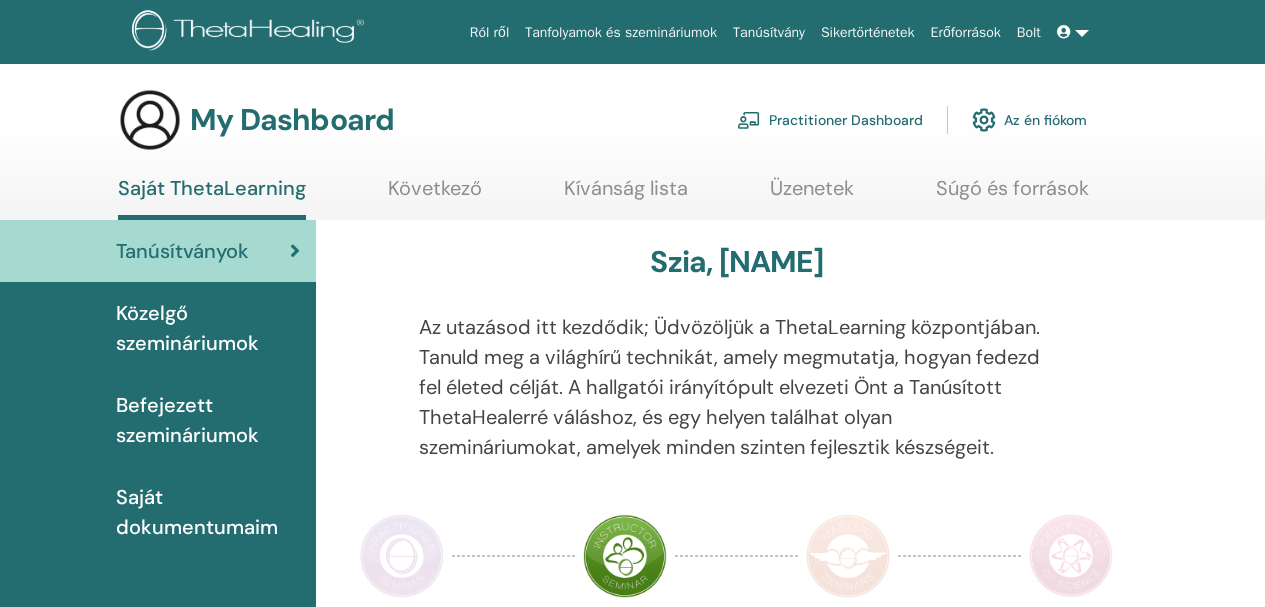 scroll, scrollTop: 0, scrollLeft: 0, axis: both 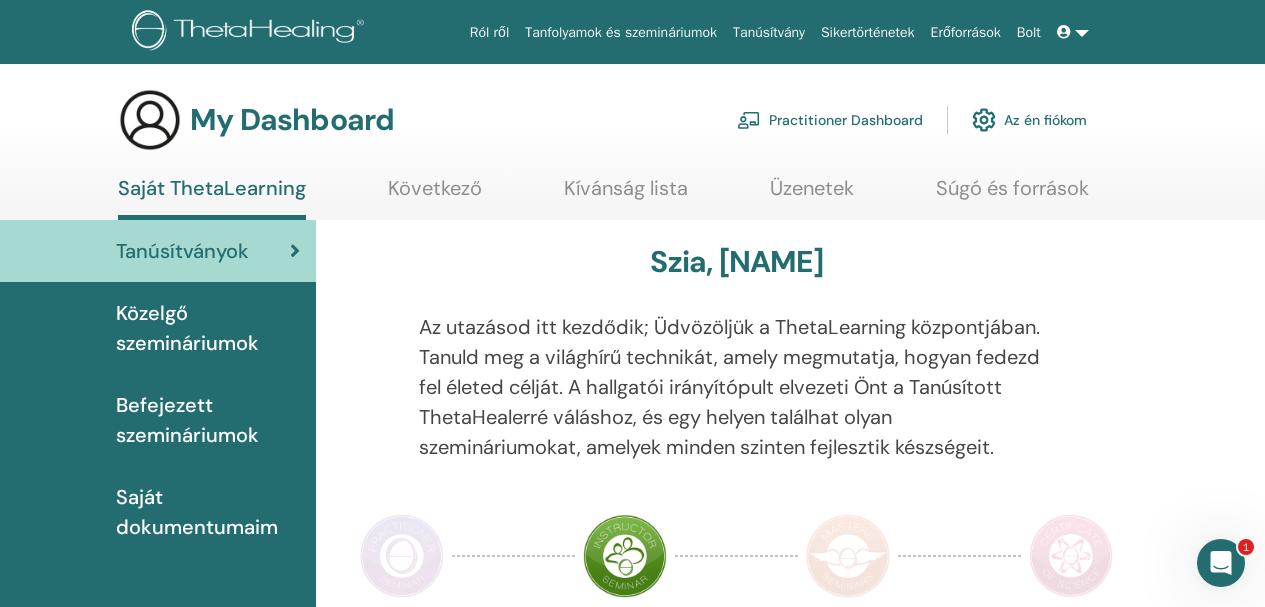 click on "Saját dokumentumaim" at bounding box center (208, 512) 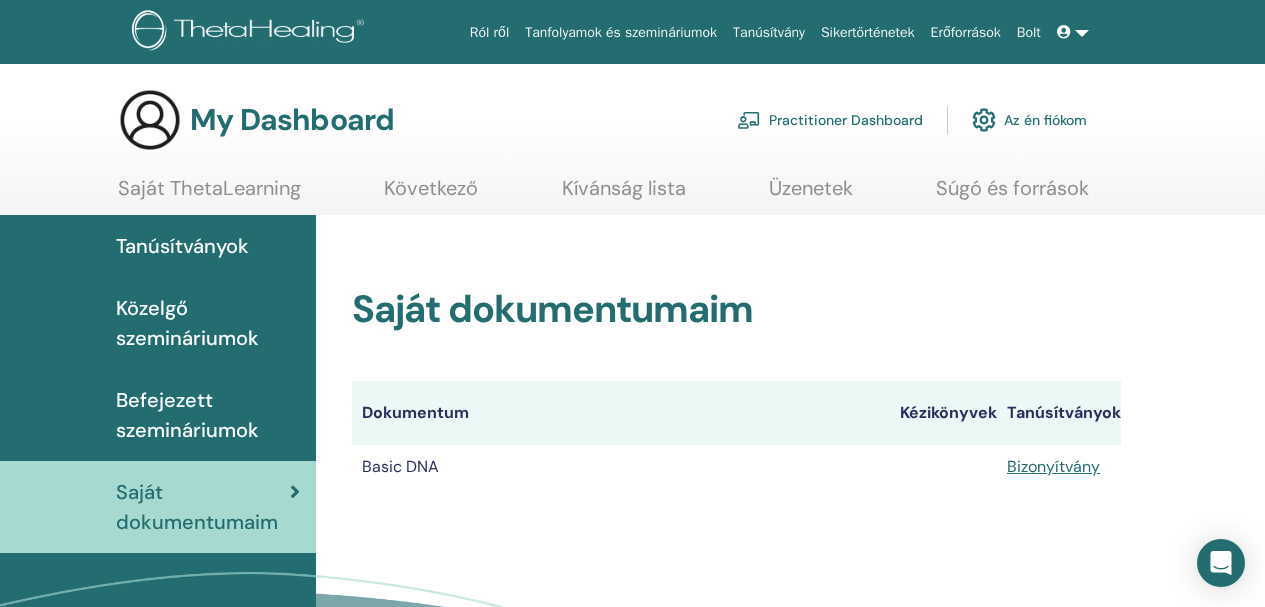 scroll, scrollTop: 0, scrollLeft: 0, axis: both 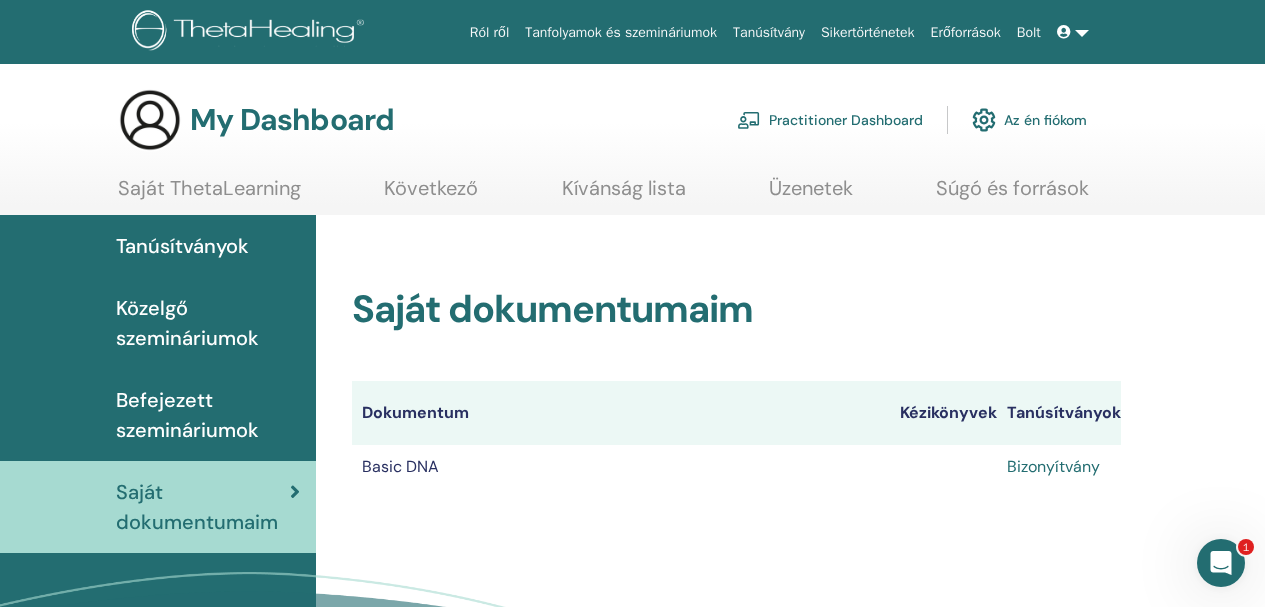 click on "Bizonyítvány" at bounding box center [1053, 466] 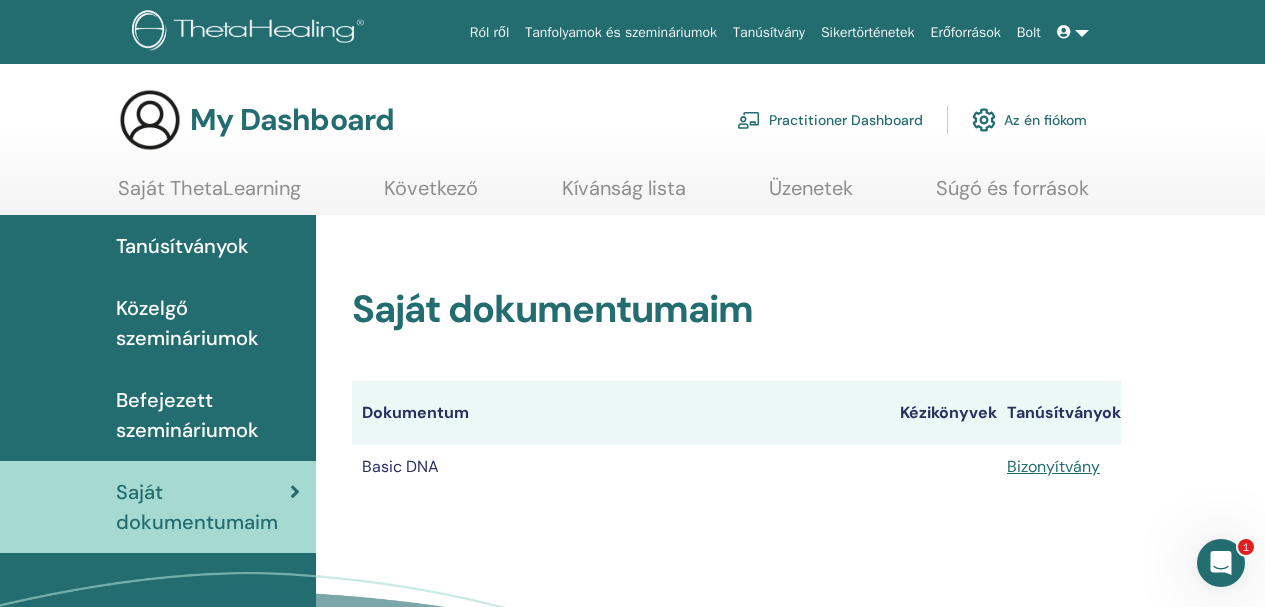 click on "Befejezett szemináriumok" at bounding box center (208, 415) 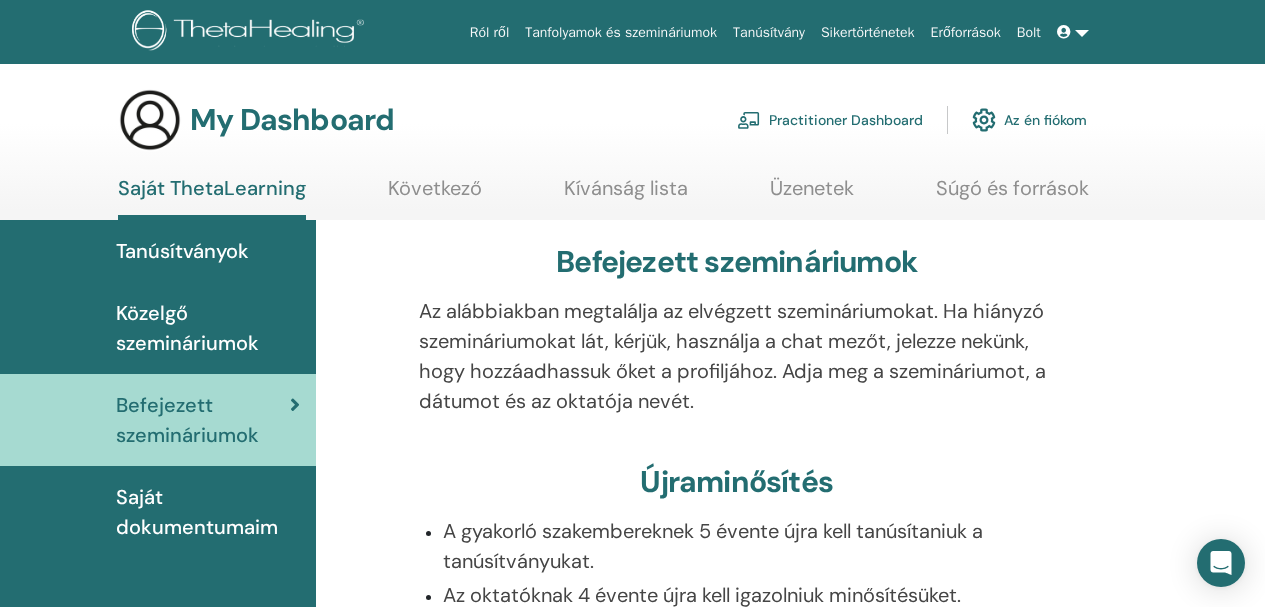 scroll, scrollTop: 0, scrollLeft: 0, axis: both 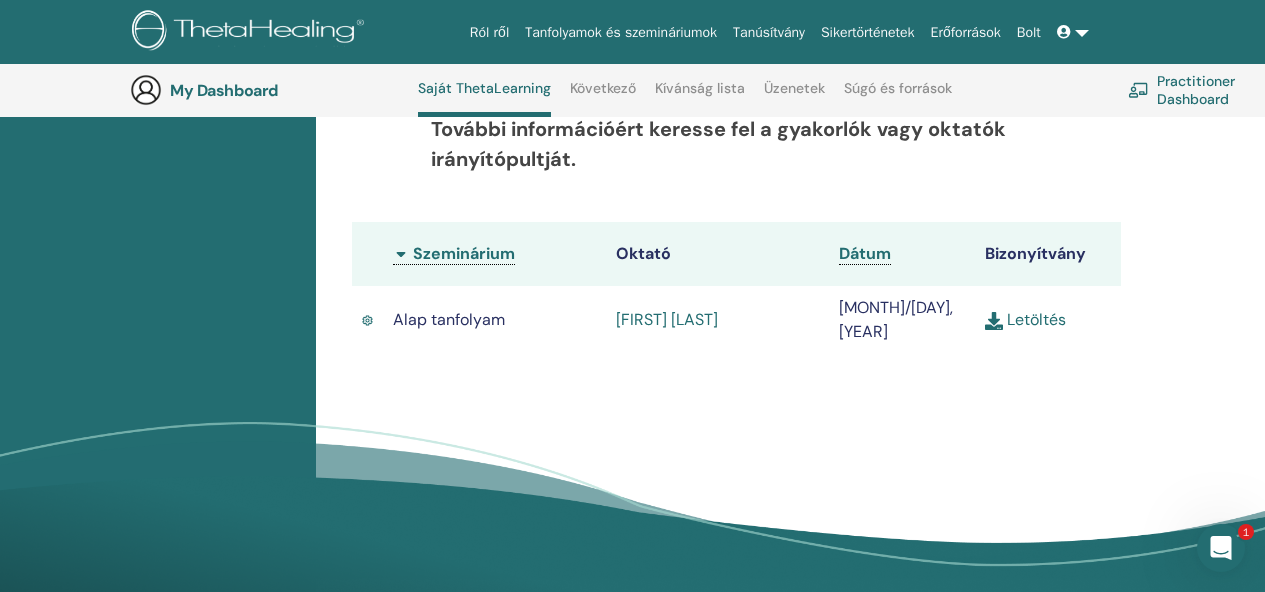 click on "Letöltés" at bounding box center [1025, 319] 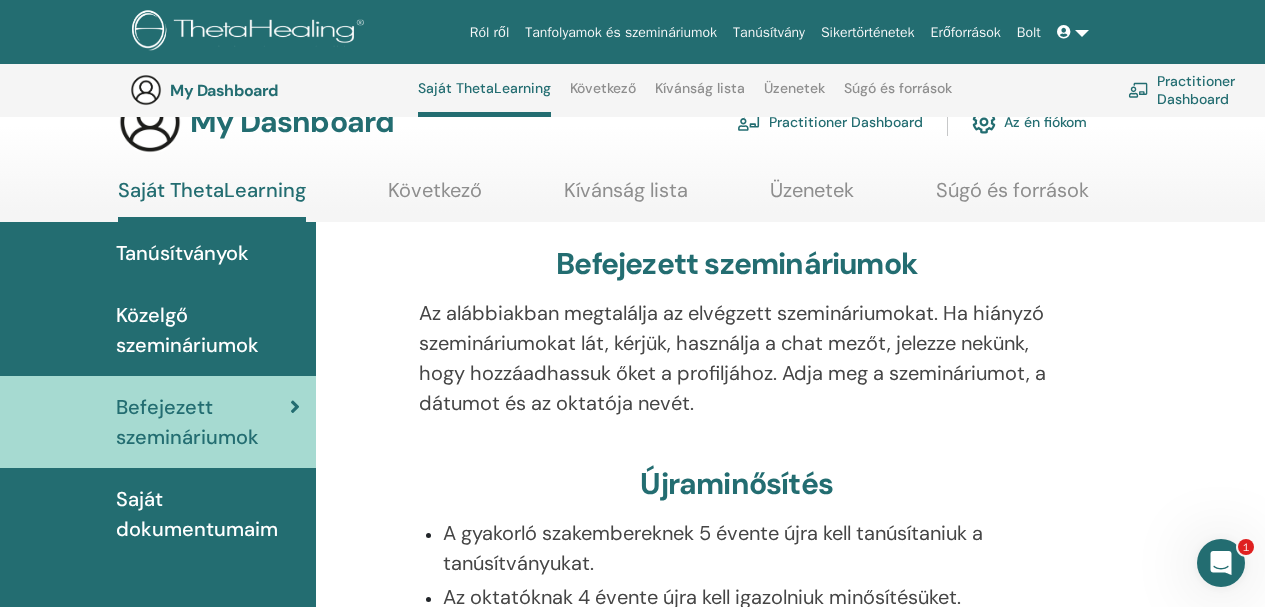 scroll, scrollTop: 0, scrollLeft: 0, axis: both 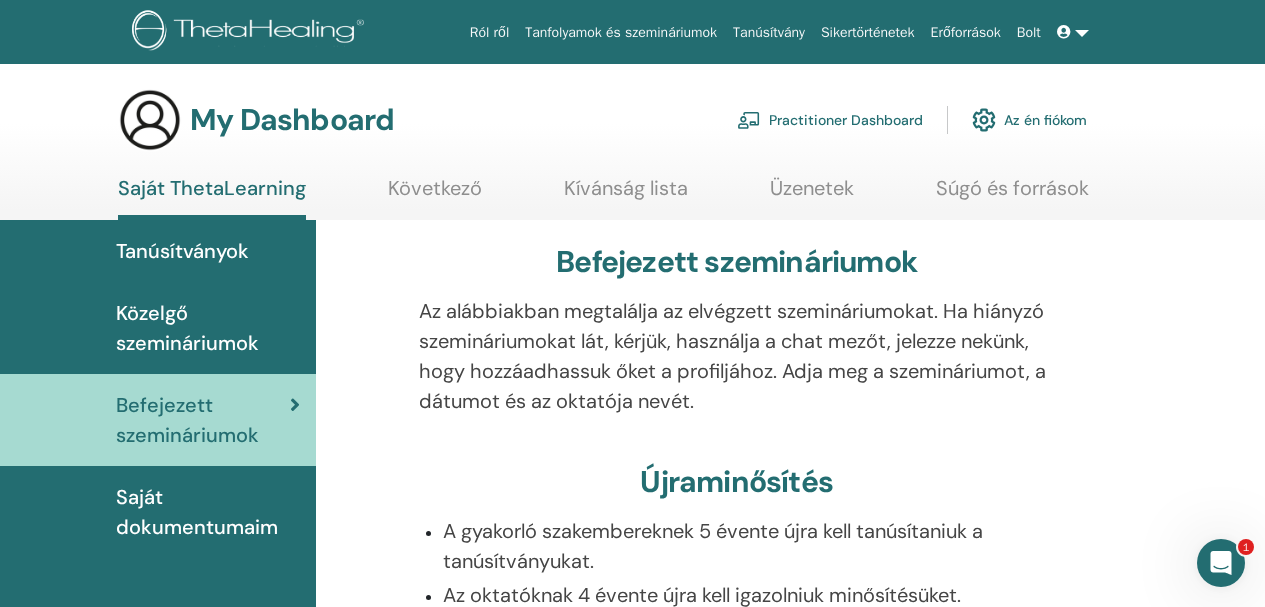 click at bounding box center (1073, 32) 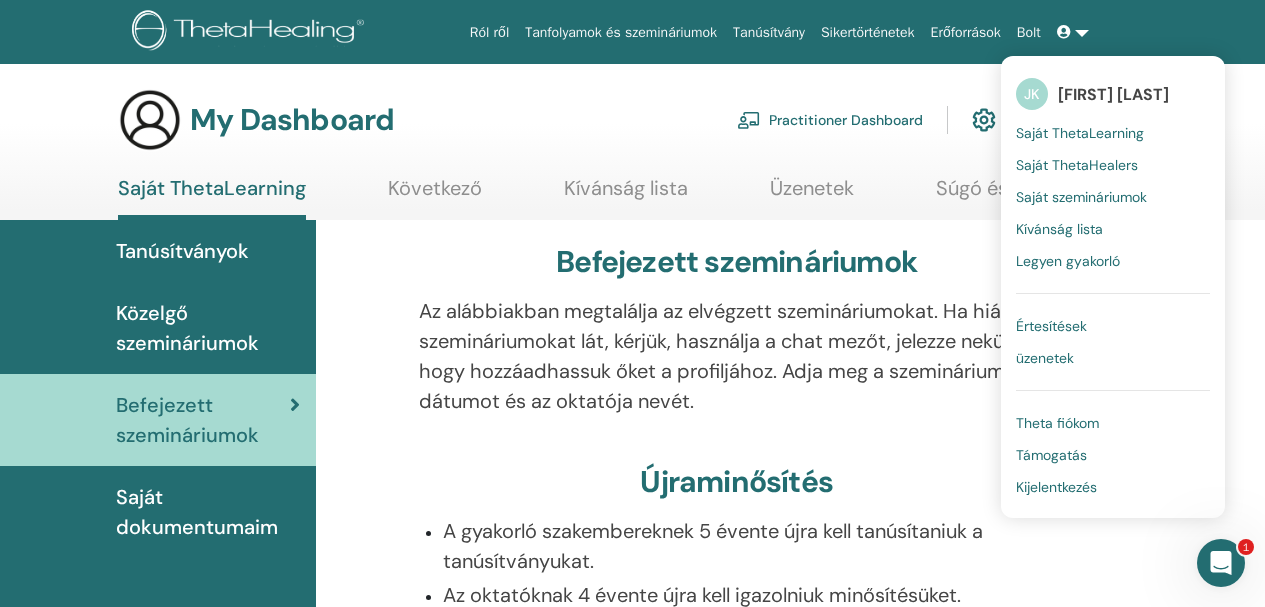 click on "Kijelentkezés" at bounding box center [1056, 487] 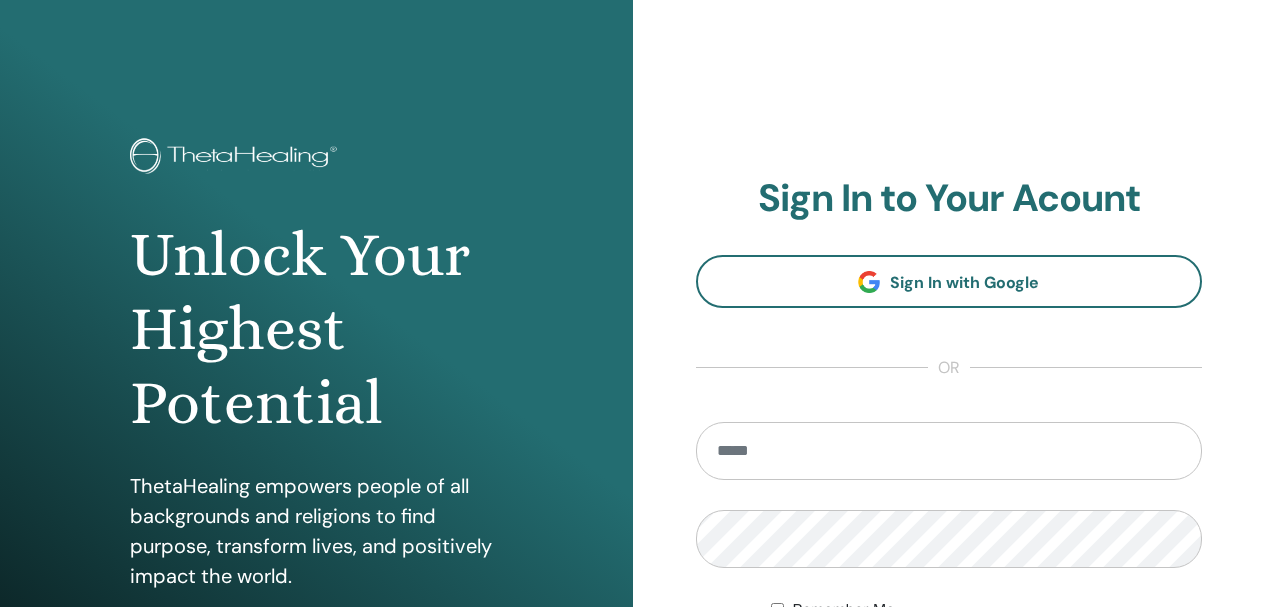 scroll, scrollTop: 0, scrollLeft: 0, axis: both 